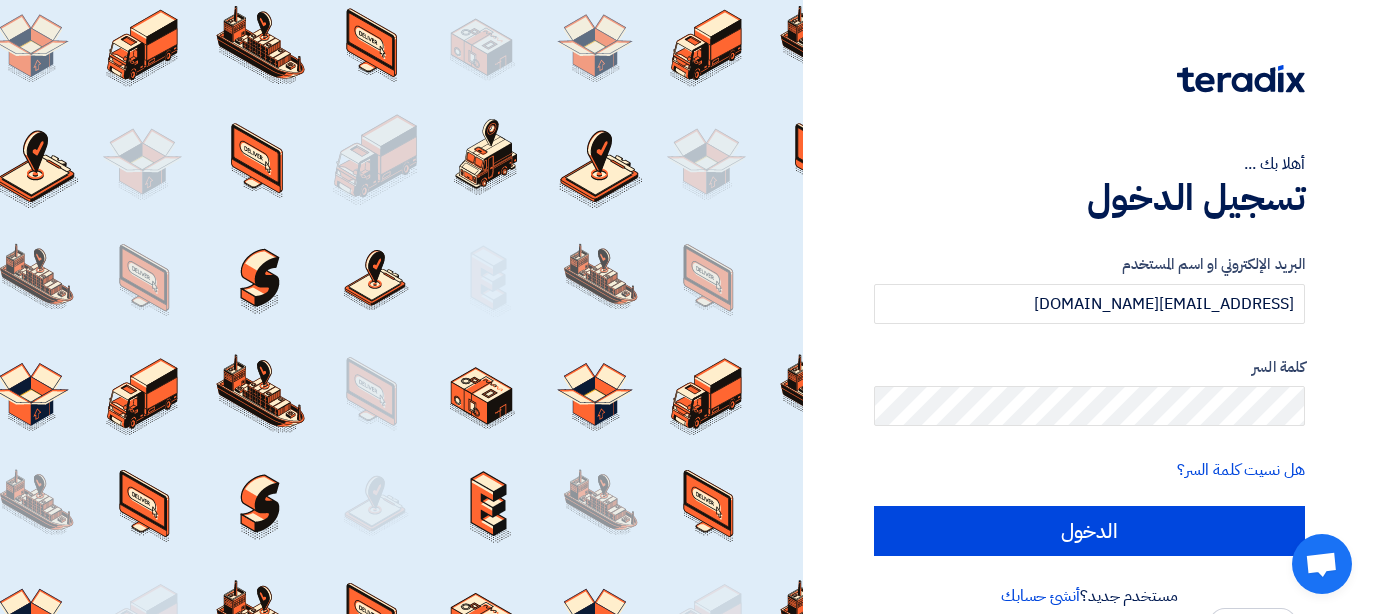 scroll, scrollTop: 0, scrollLeft: 0, axis: both 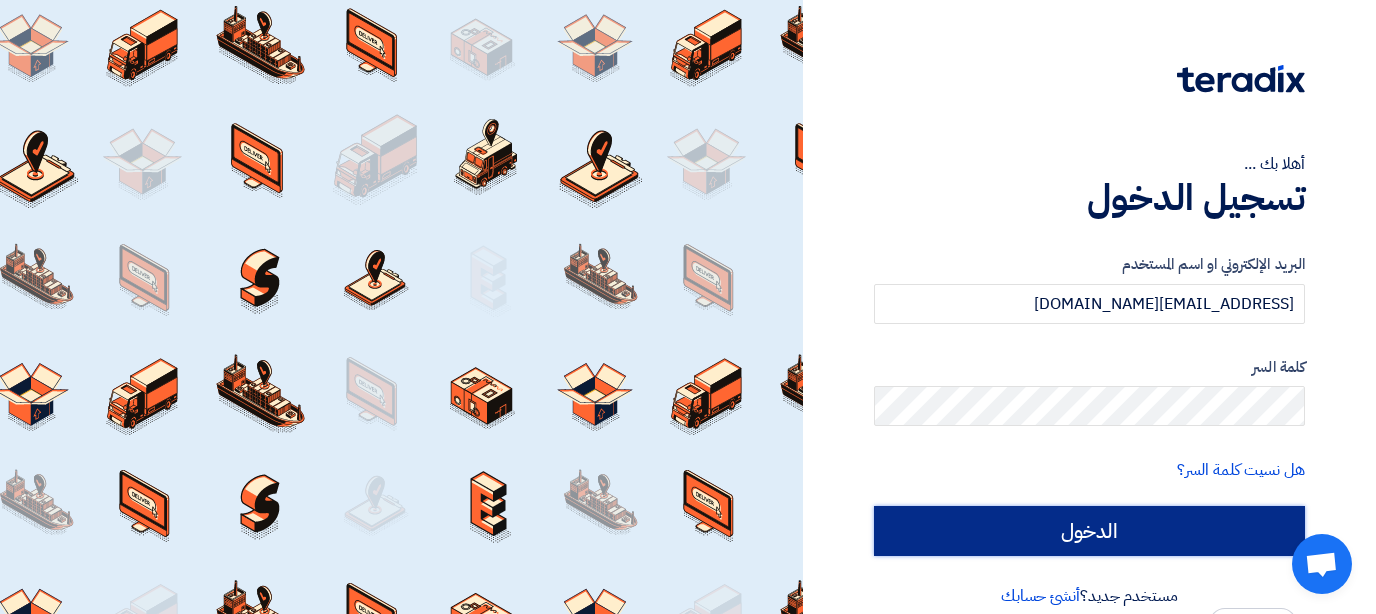 click on "الدخول" 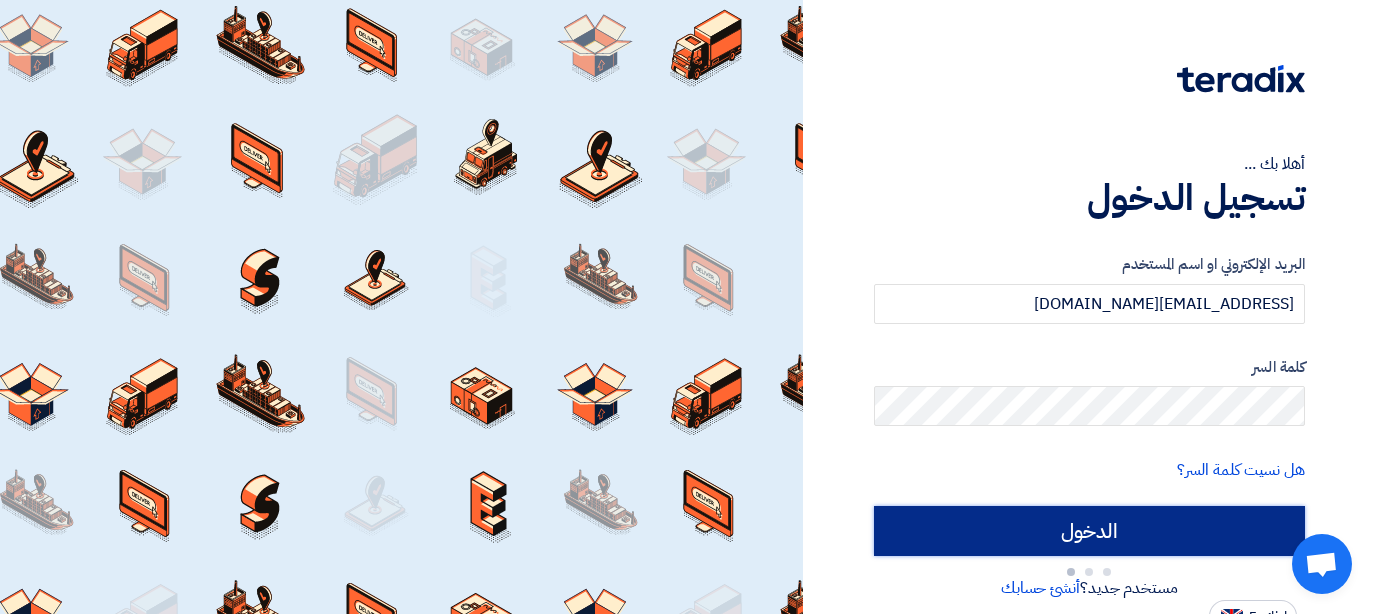 type on "Sign in" 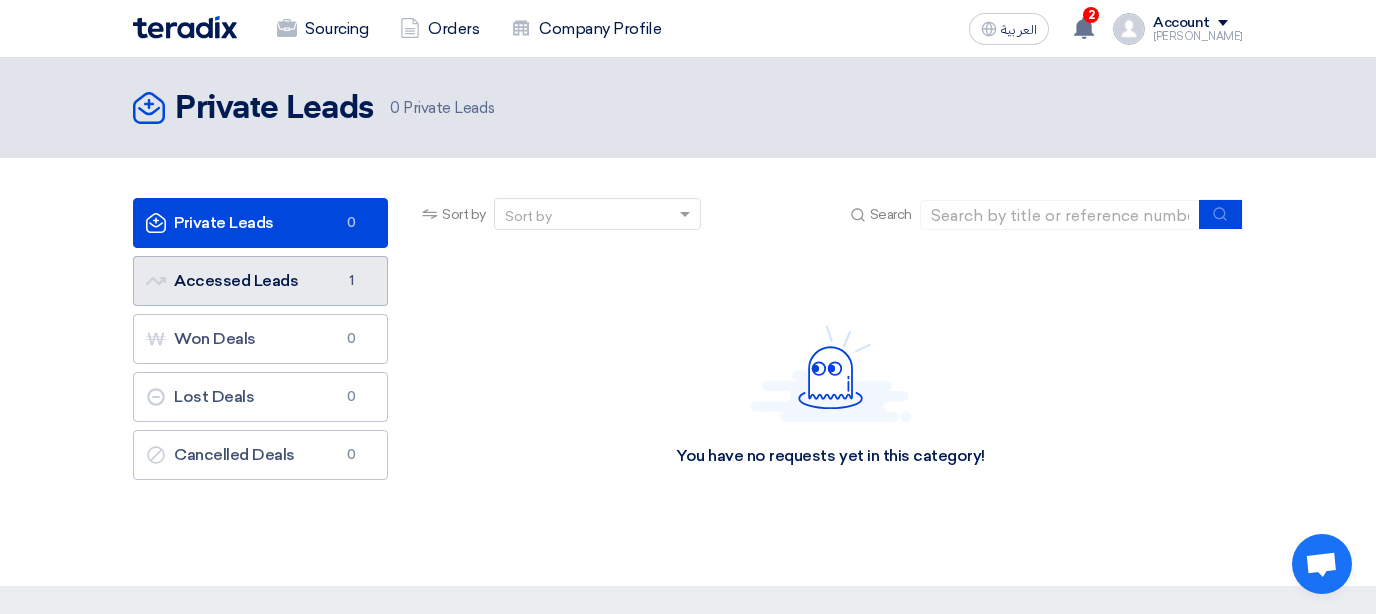 click on "Accessed Leads
Accessed Leads
1" 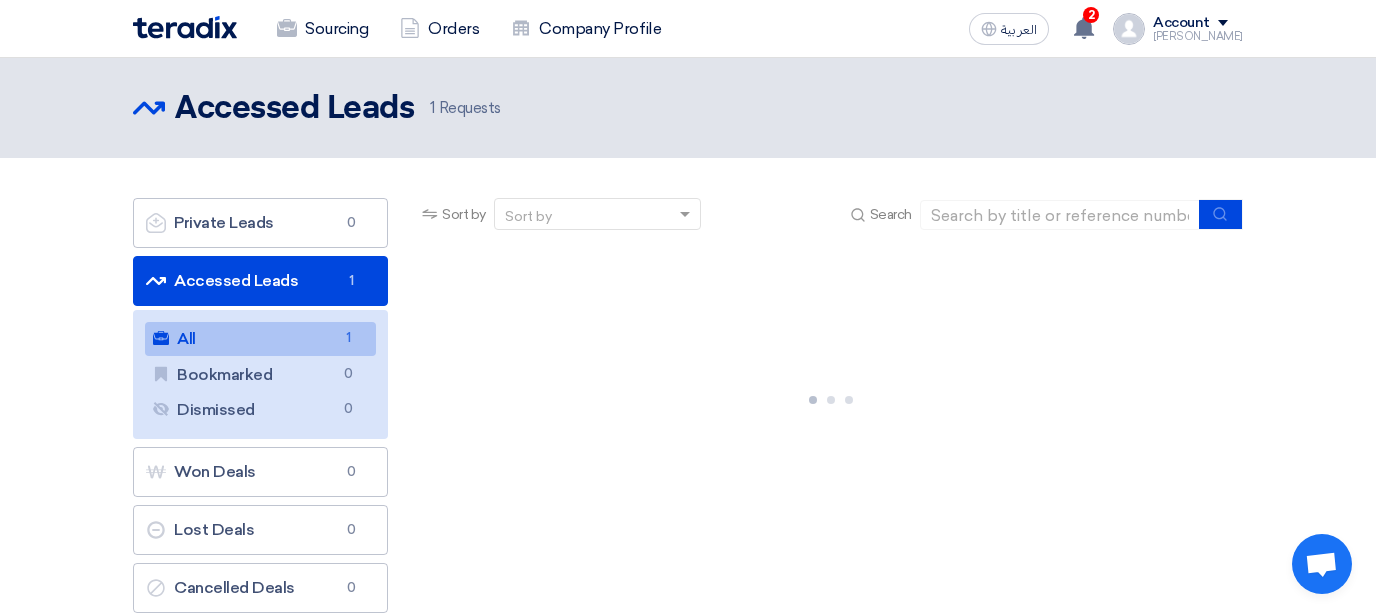 click on "All
All
1" 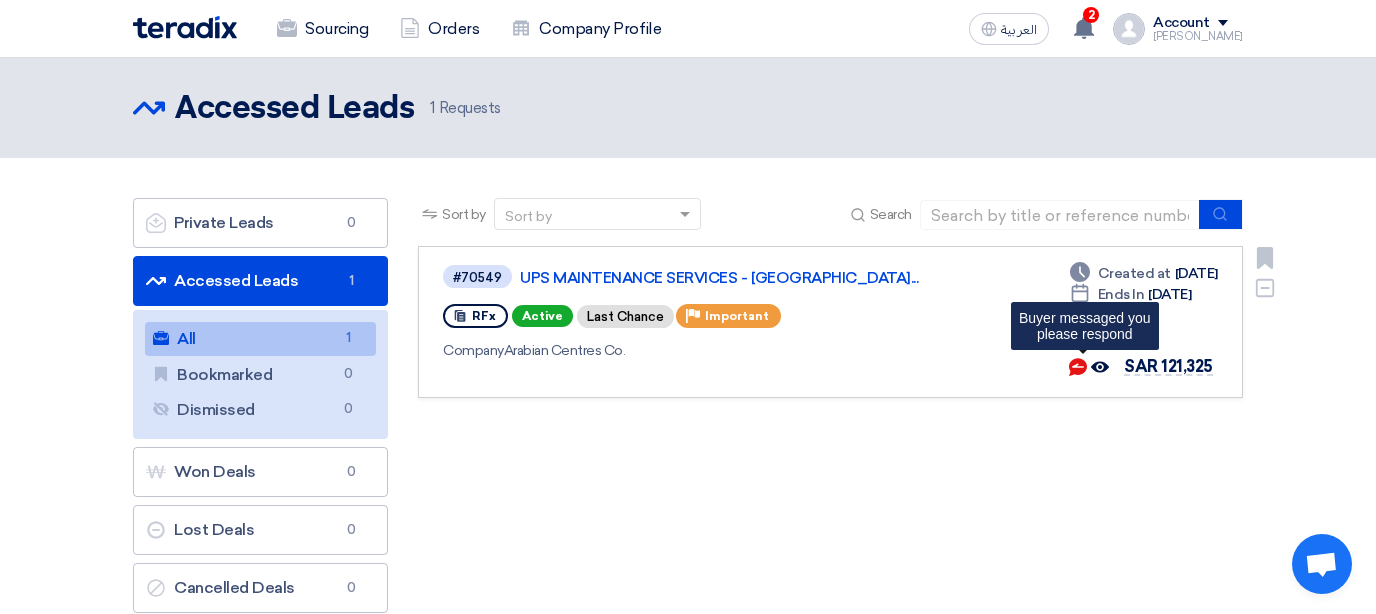 click 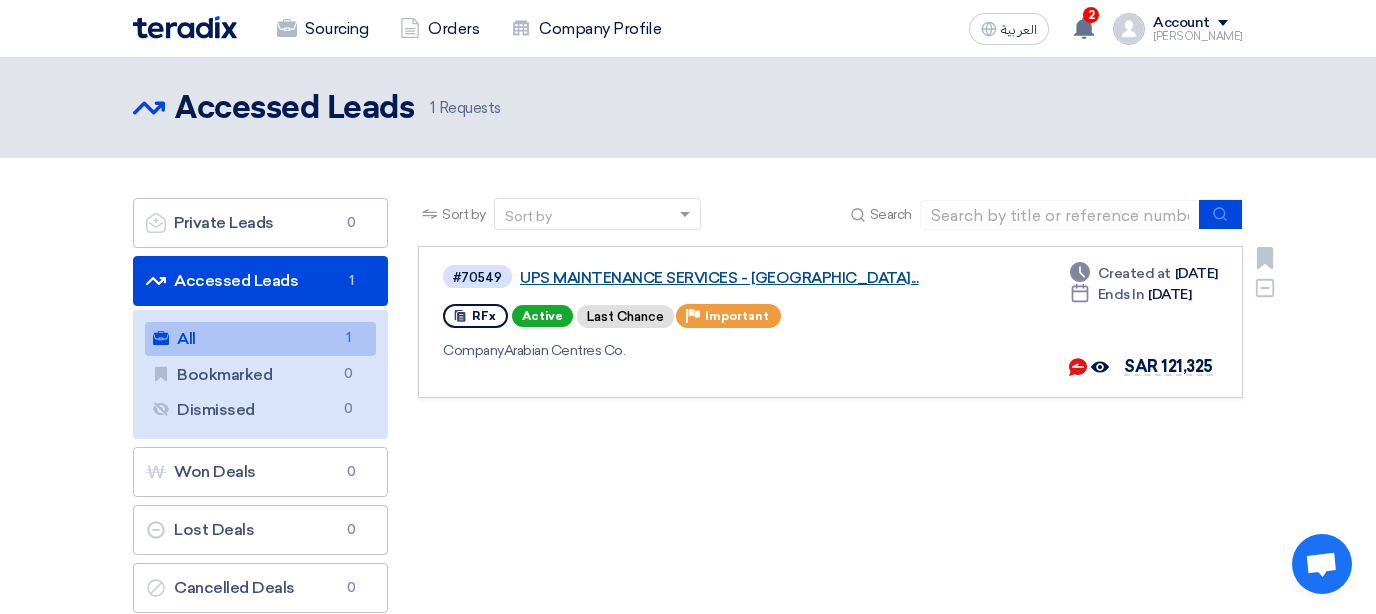 click on "UPS MAINTENANCE SERVICES - [GEOGRAPHIC_DATA]..." 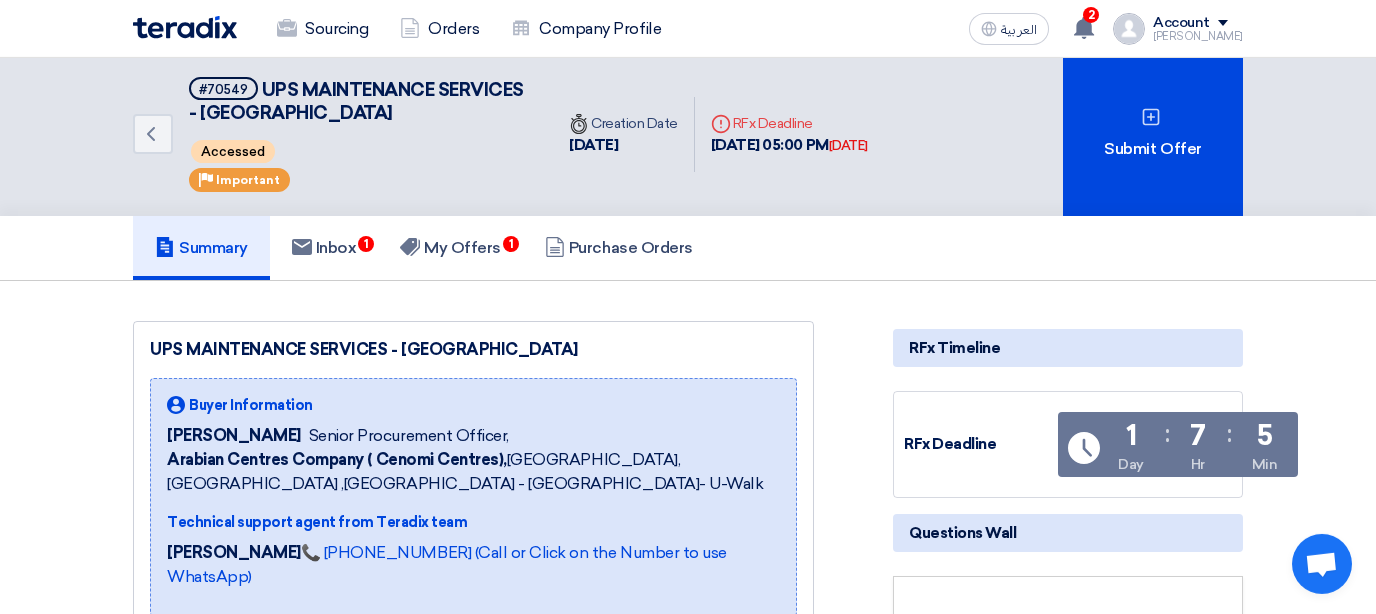 scroll, scrollTop: 0, scrollLeft: 0, axis: both 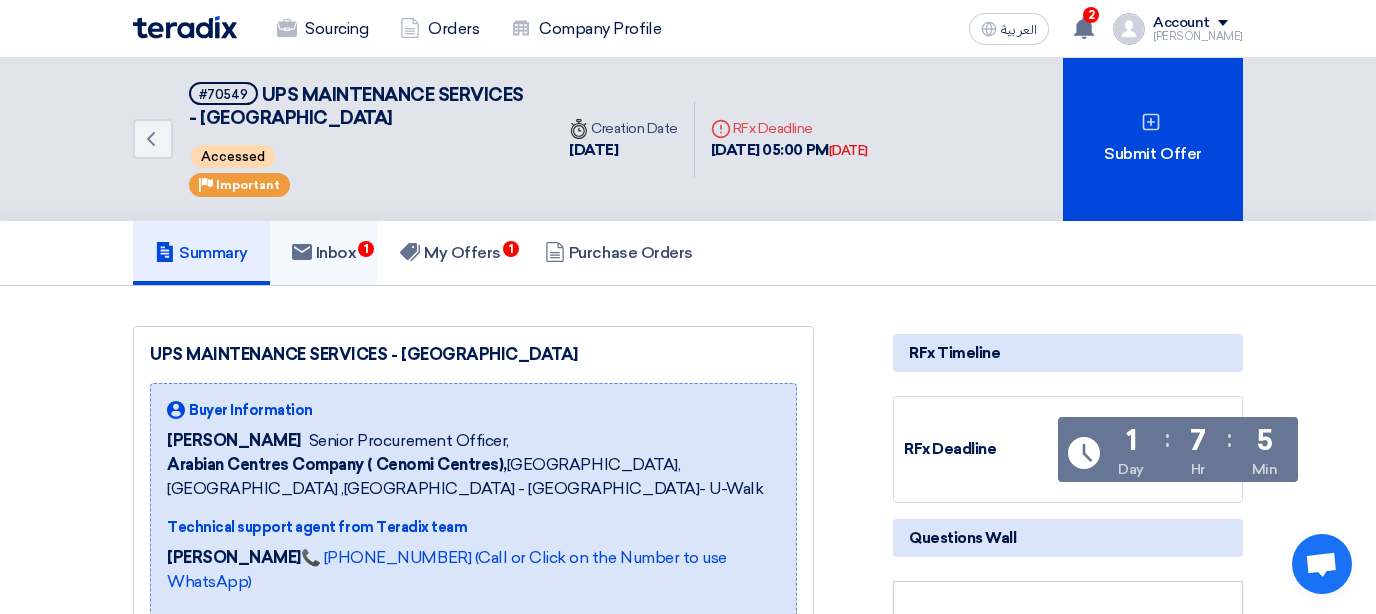 click on "Inbox
1" 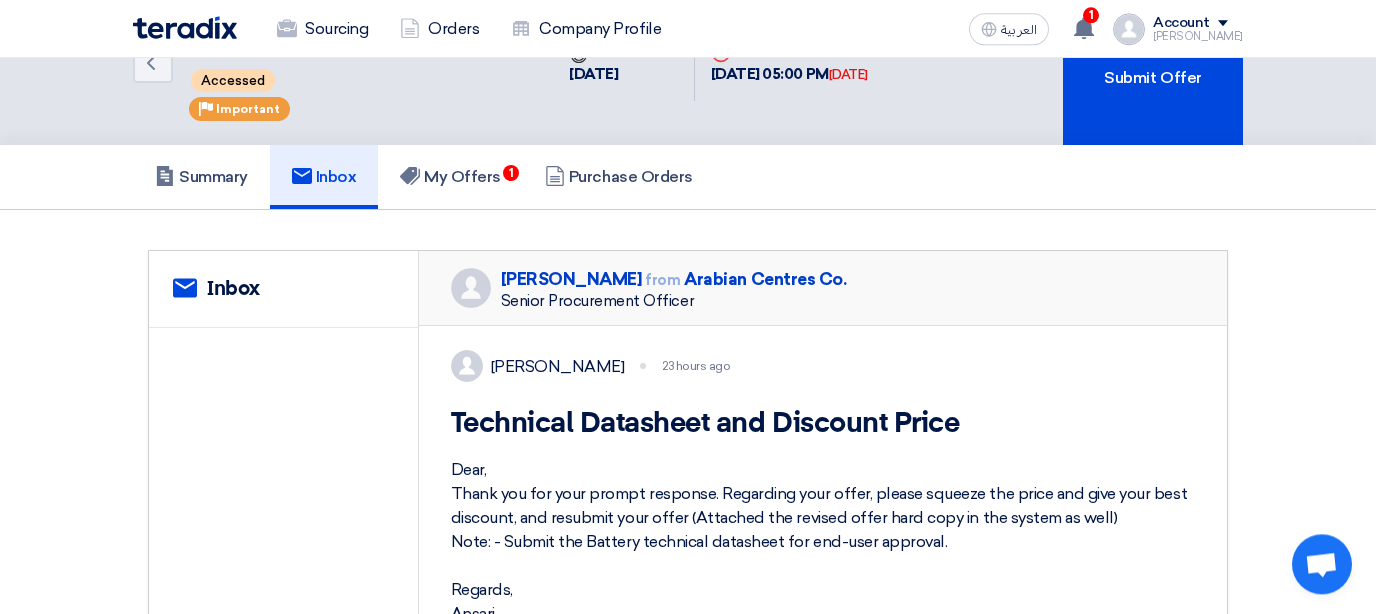 scroll, scrollTop: 0, scrollLeft: 0, axis: both 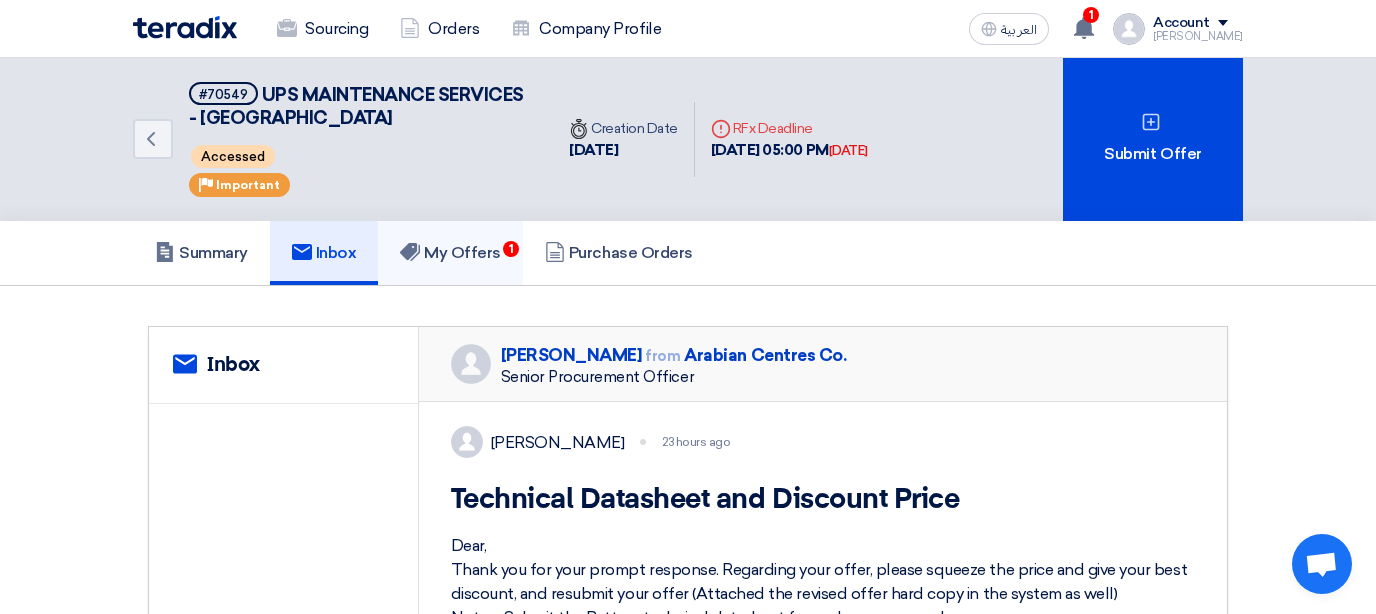 click on "My Offers
1" 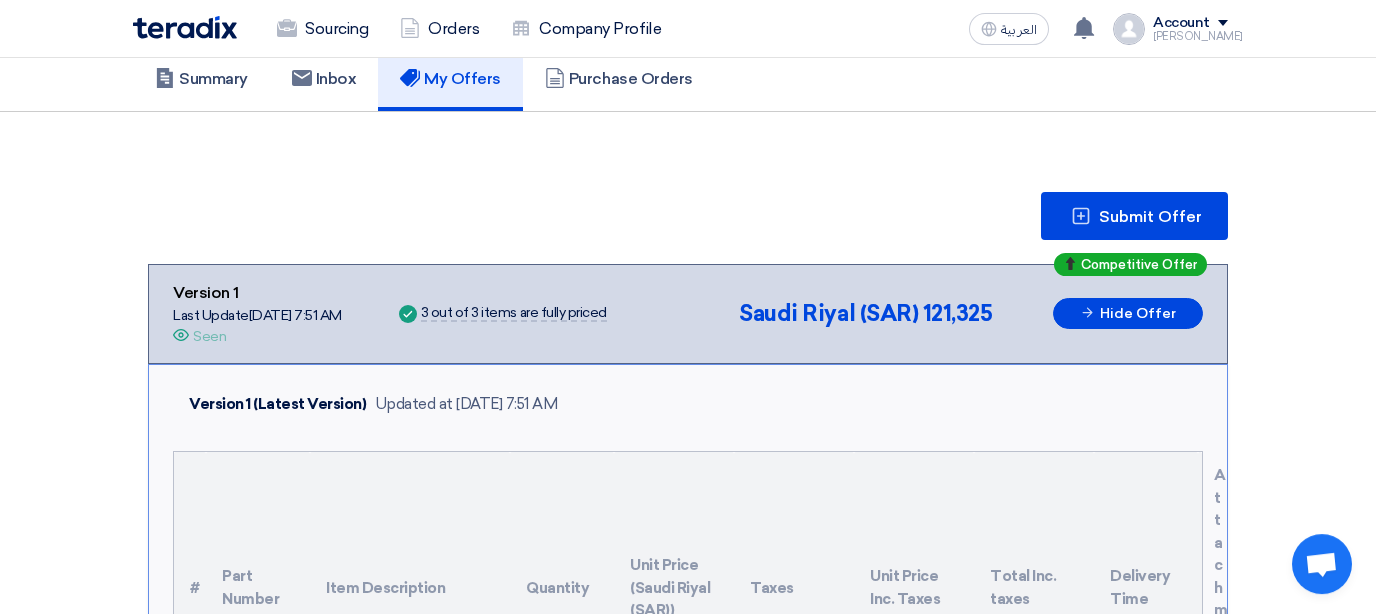 scroll, scrollTop: 0, scrollLeft: 0, axis: both 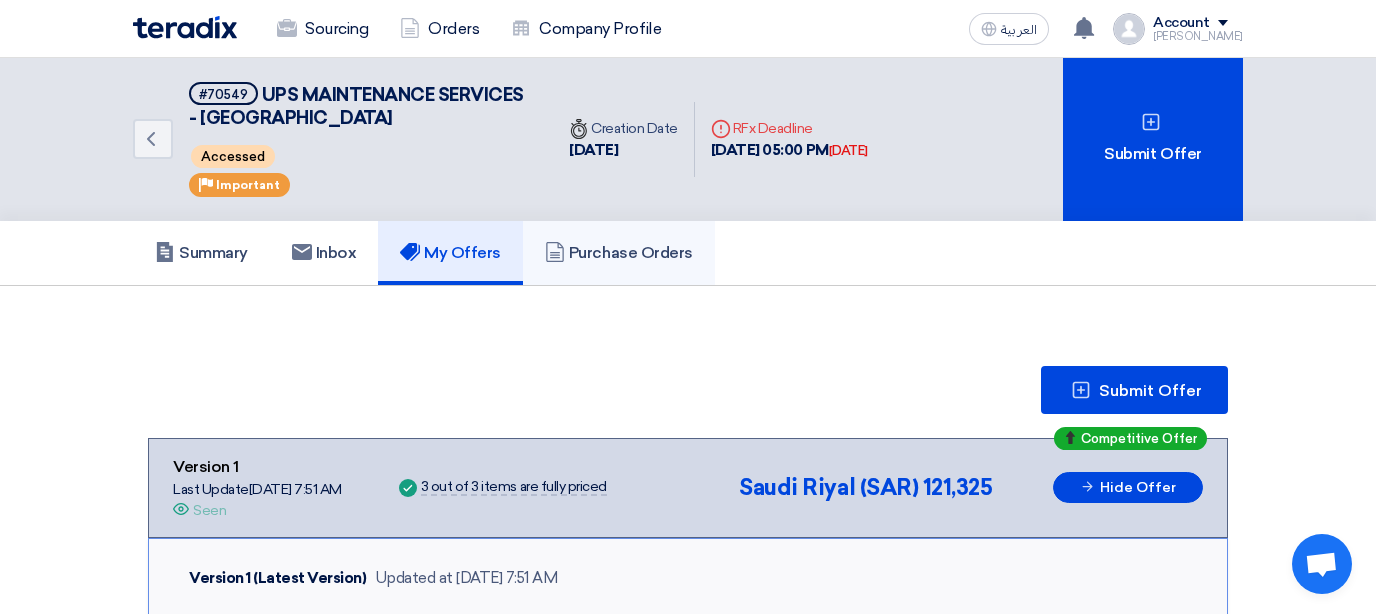 click on "Purchase Orders" 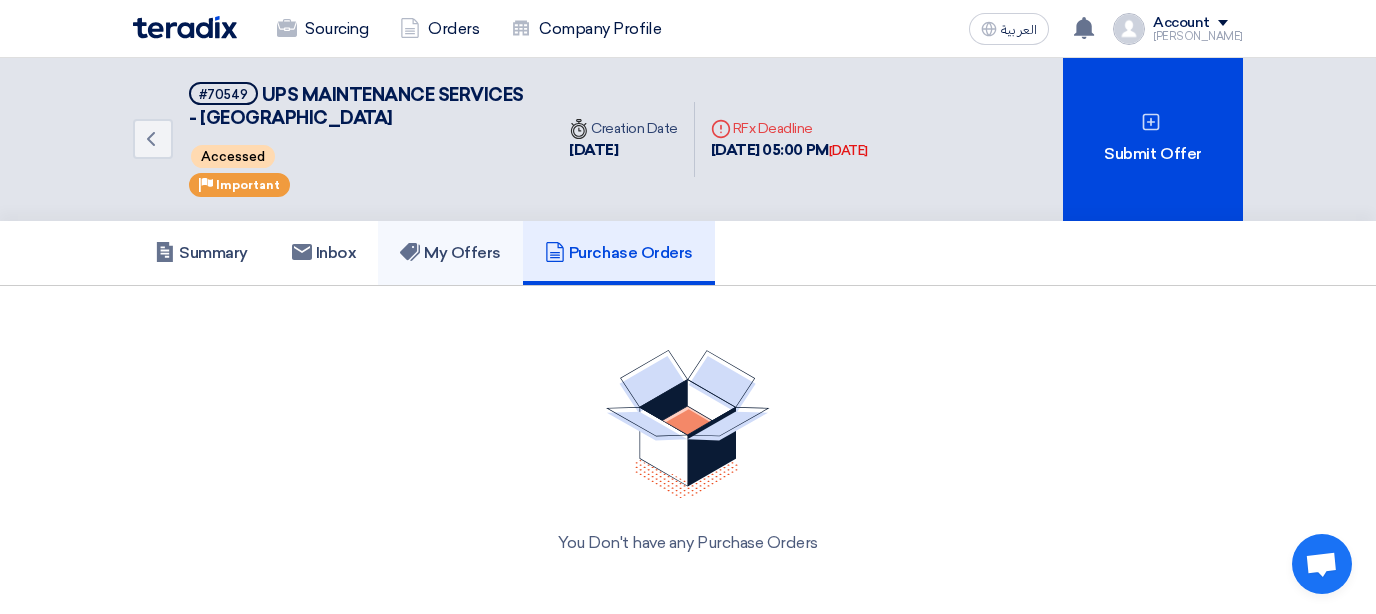 click on "My Offers" 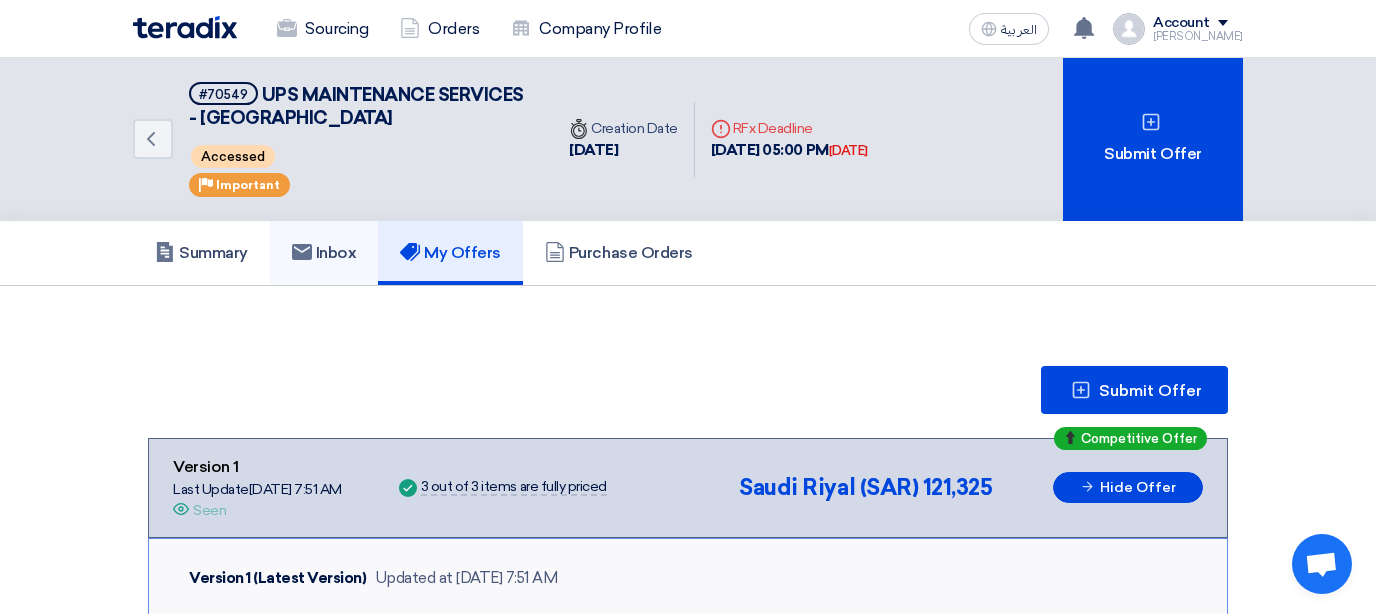 click on "Inbox" 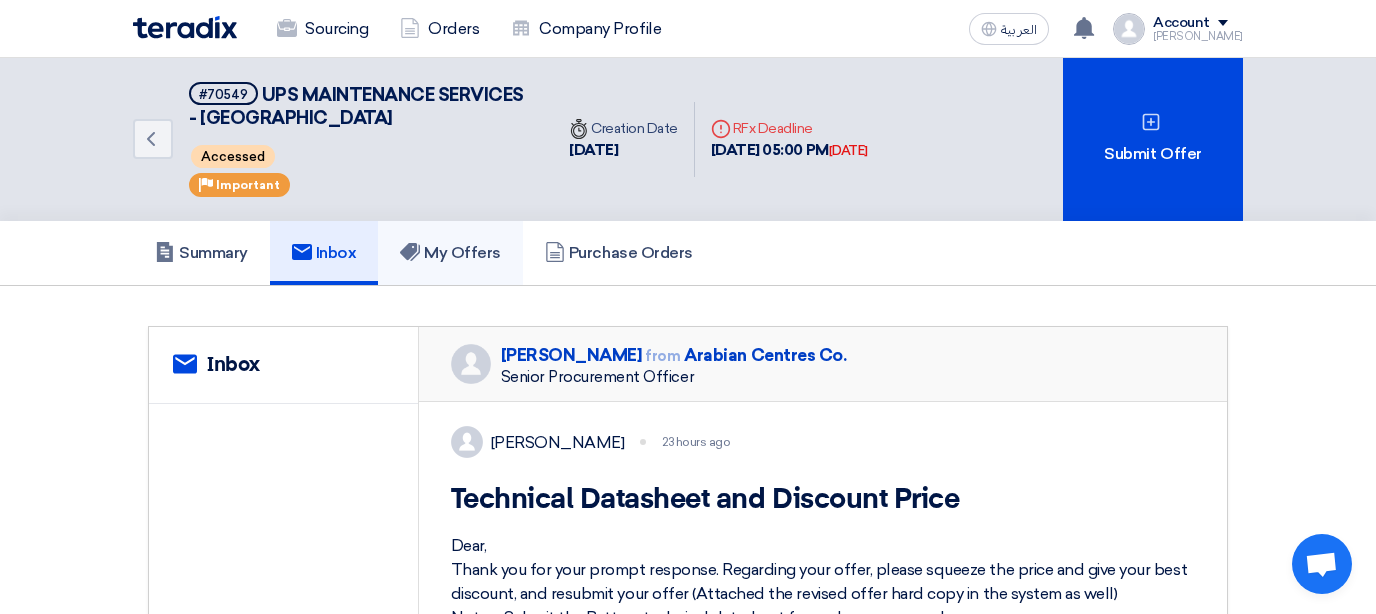 click on "My Offers" 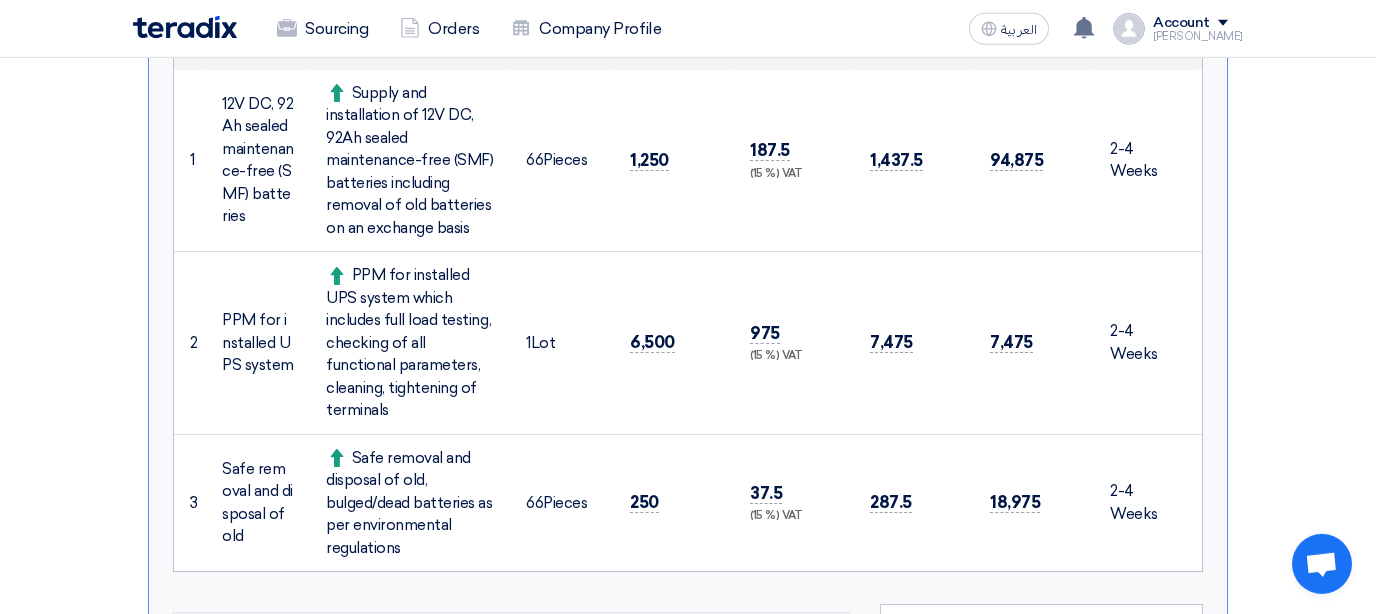 scroll, scrollTop: 860, scrollLeft: 0, axis: vertical 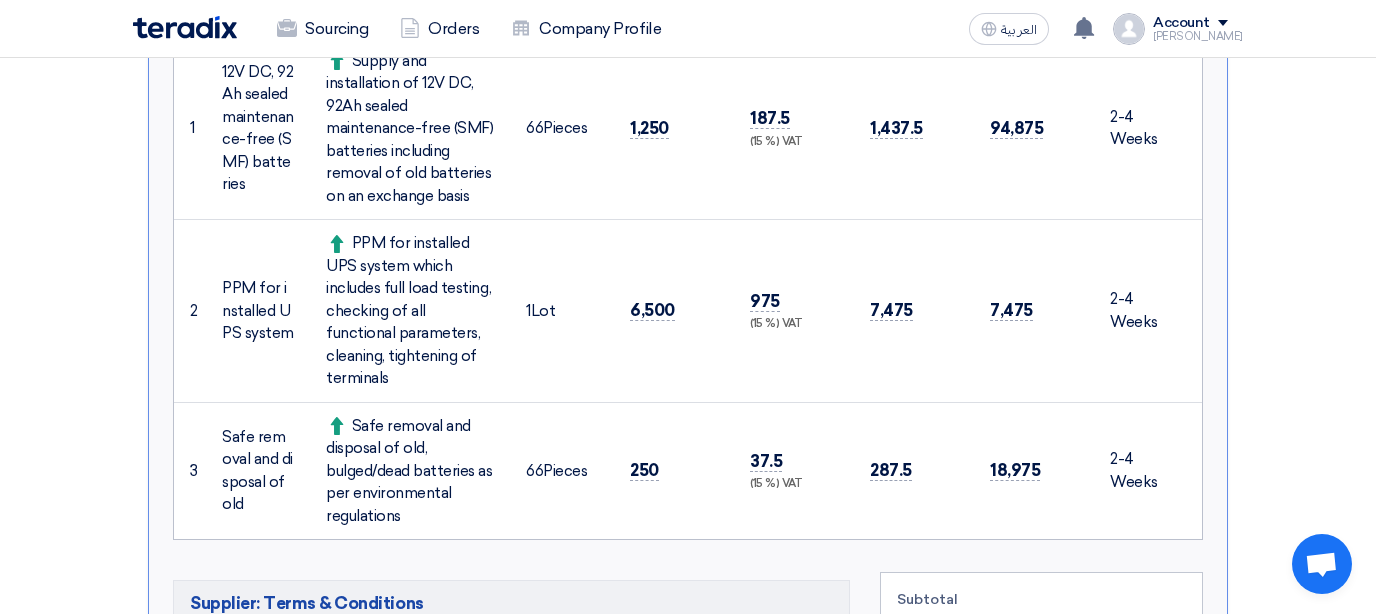 click on "1,437.5" at bounding box center [914, 129] 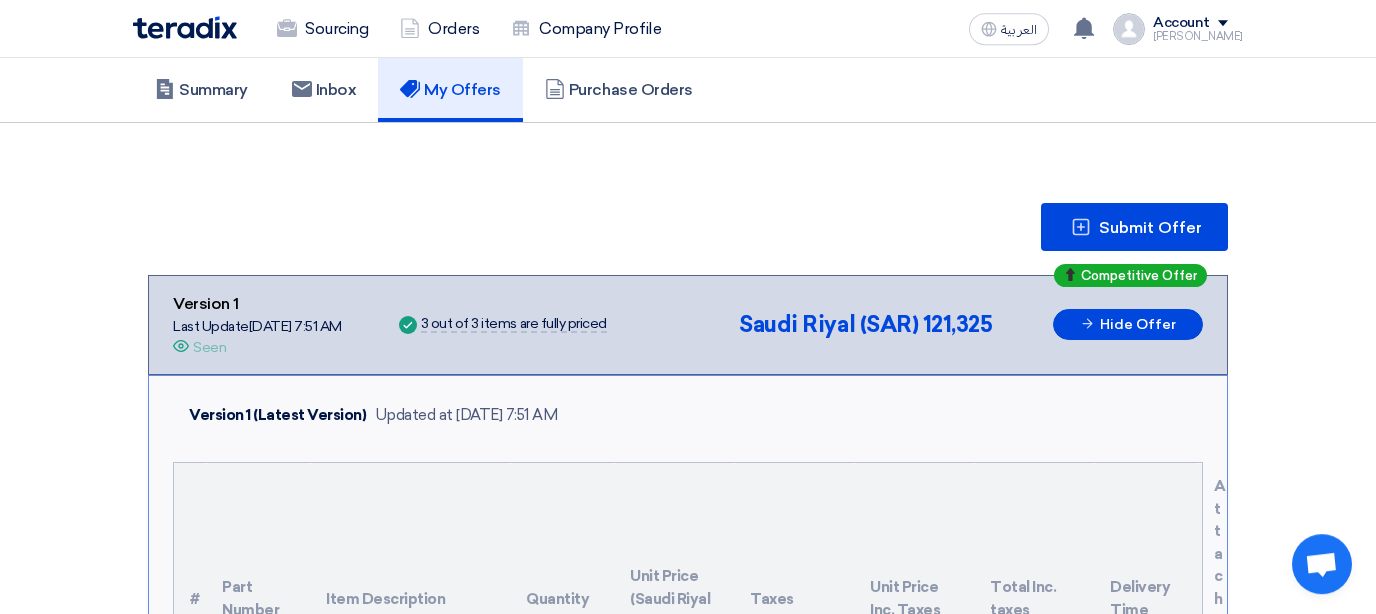 scroll, scrollTop: 107, scrollLeft: 0, axis: vertical 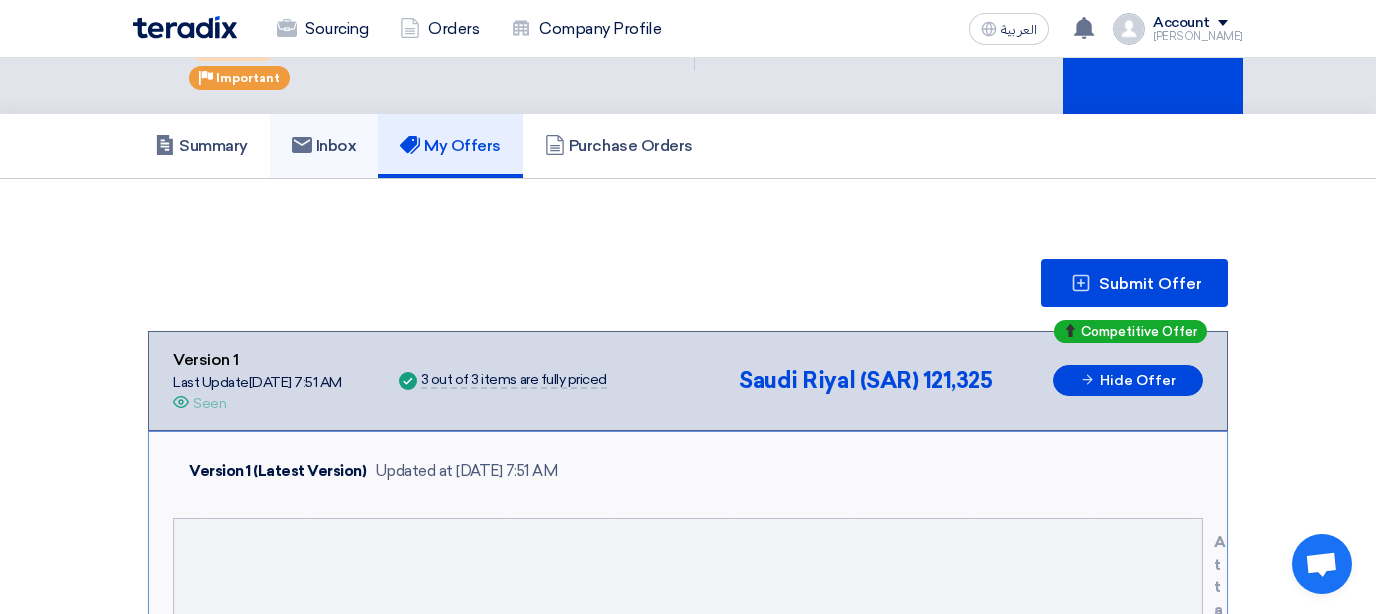 click on "Inbox" 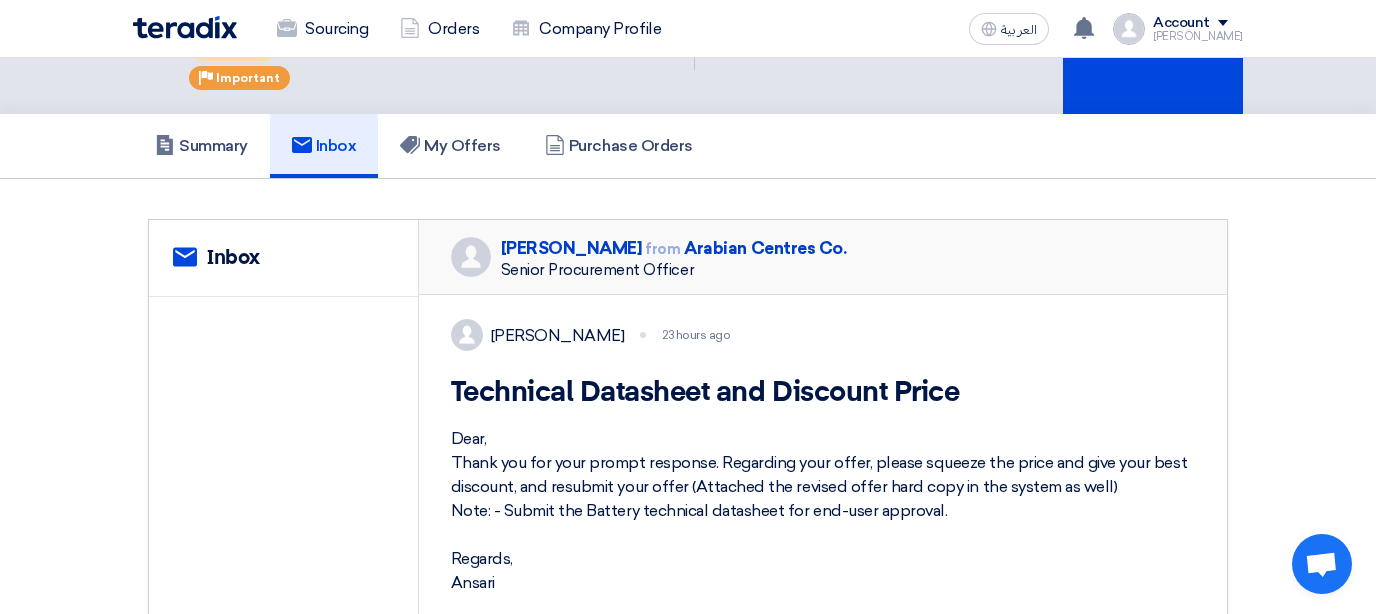 scroll, scrollTop: 0, scrollLeft: 0, axis: both 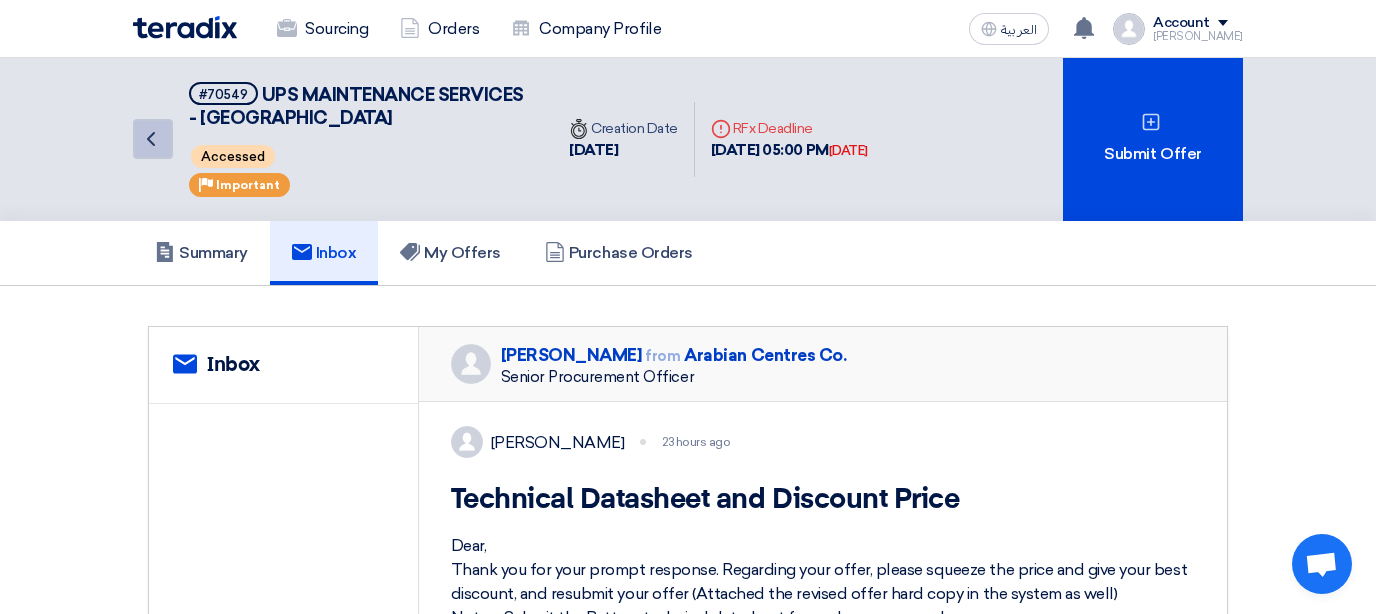 click on "Back" 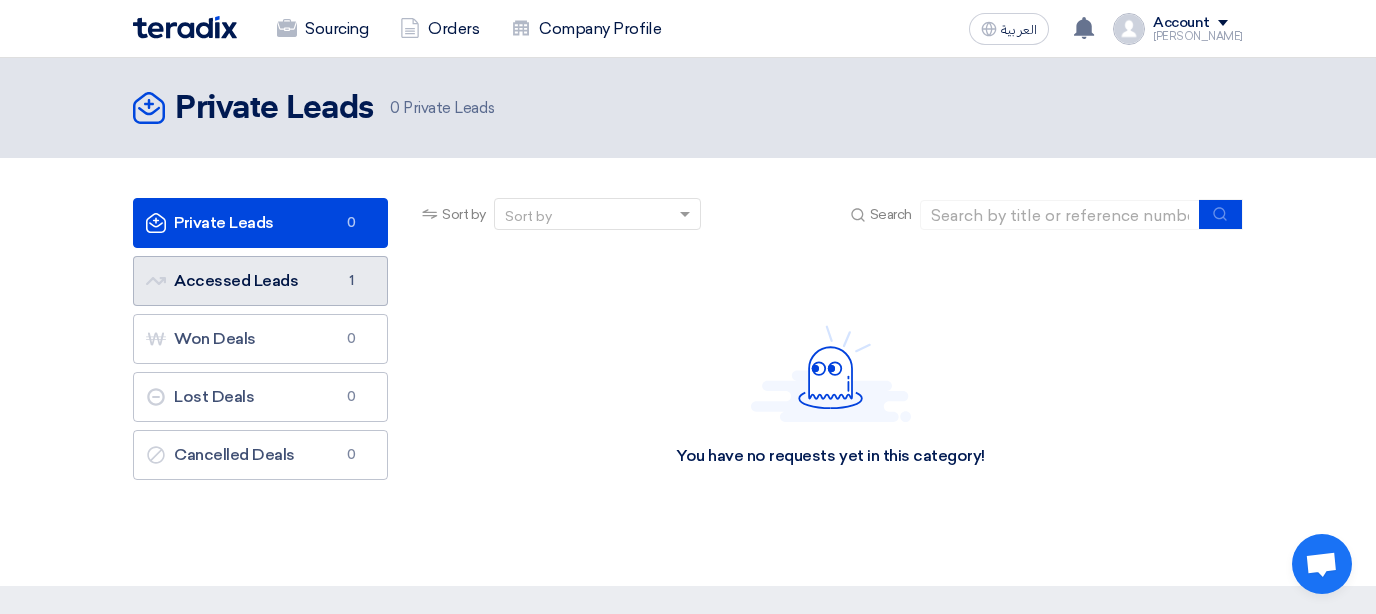 click on "Accessed Leads
Accessed Leads
1" 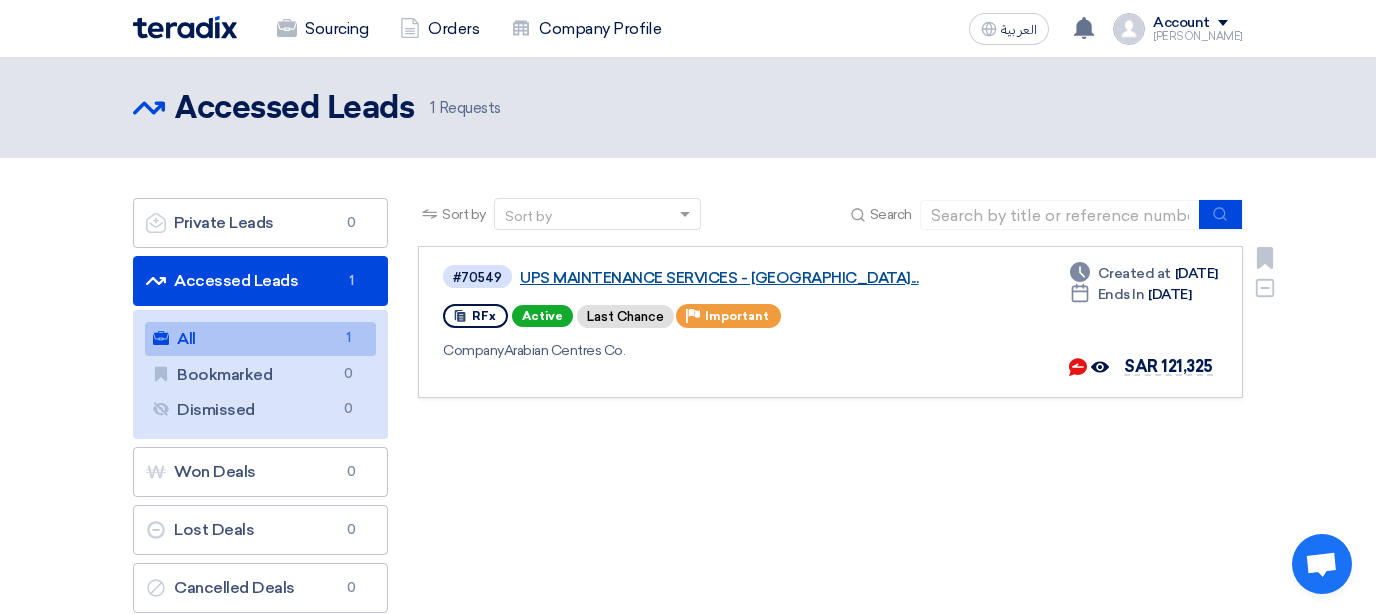 click on "UPS MAINTENANCE SERVICES - [GEOGRAPHIC_DATA]..." 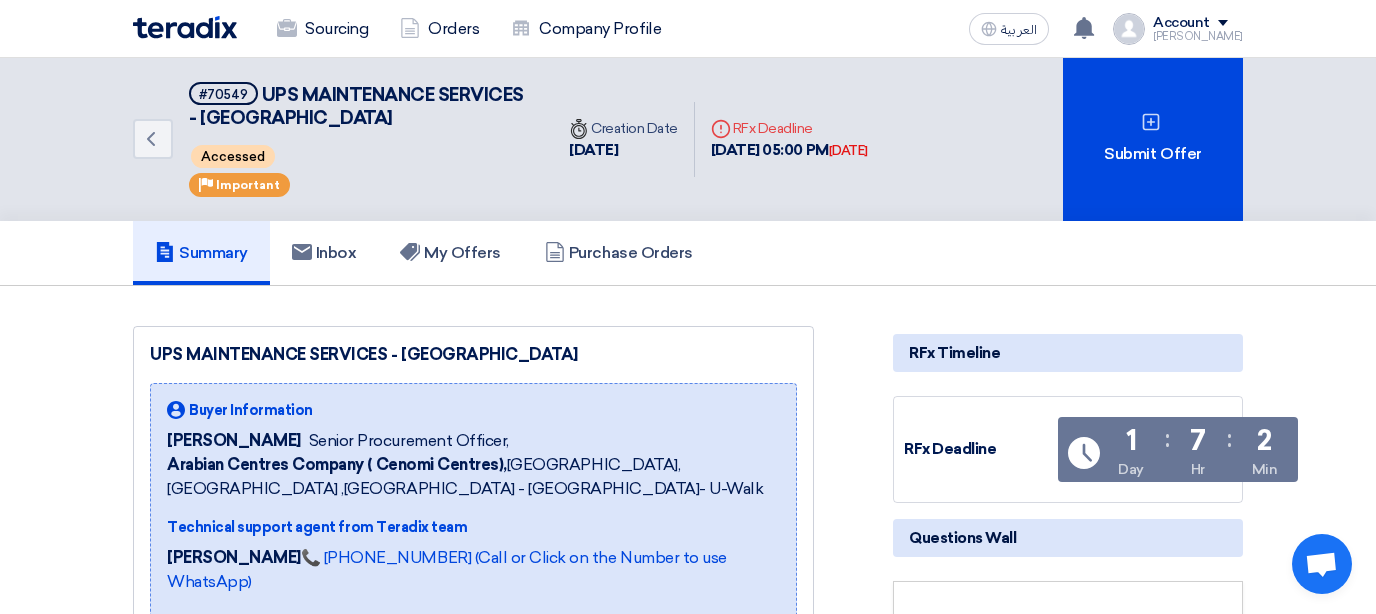 scroll, scrollTop: 107, scrollLeft: 0, axis: vertical 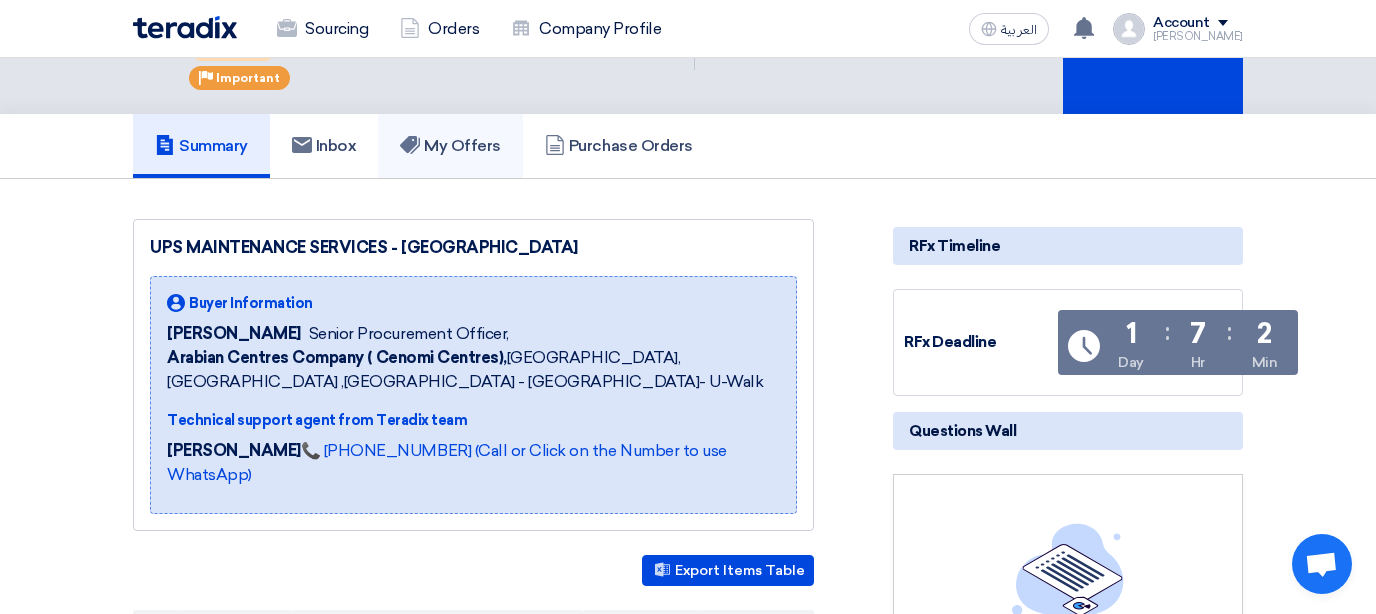 click on "My Offers" 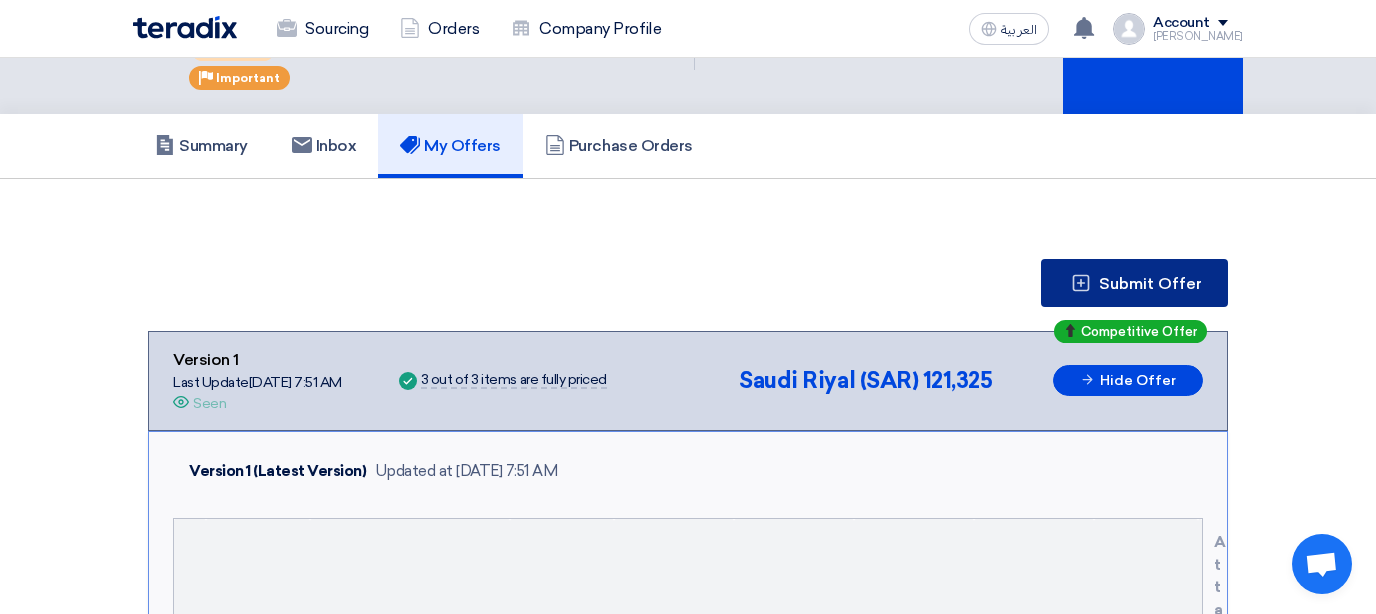click 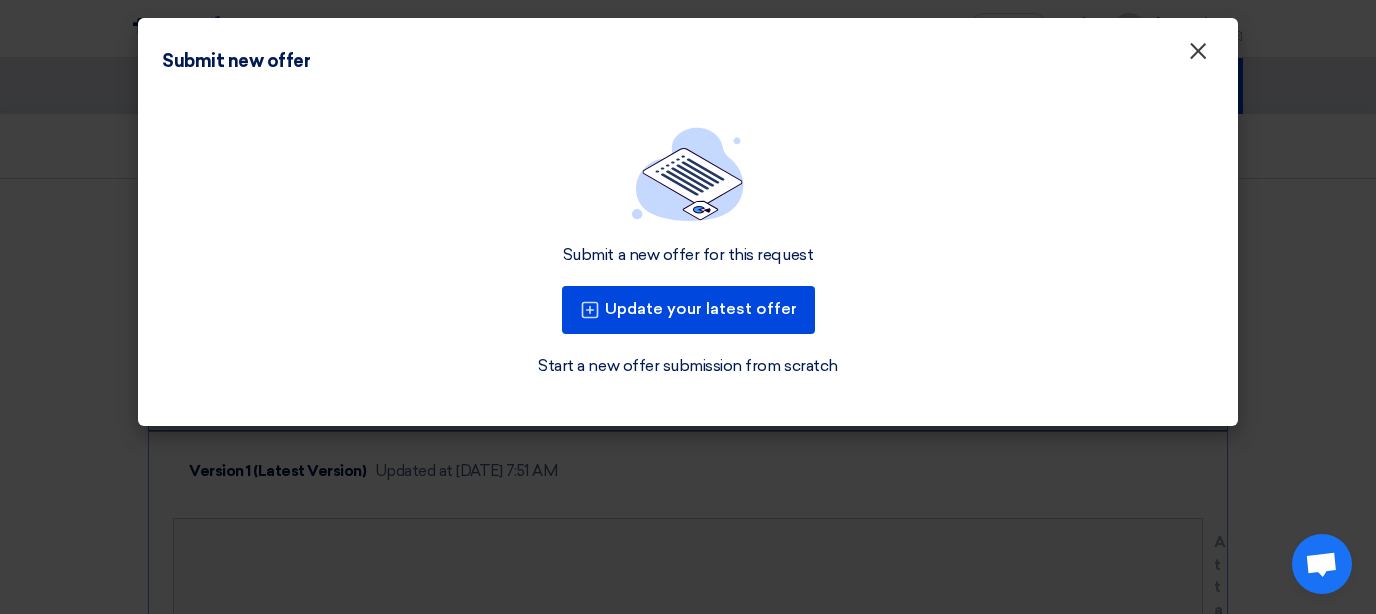 click on "×" 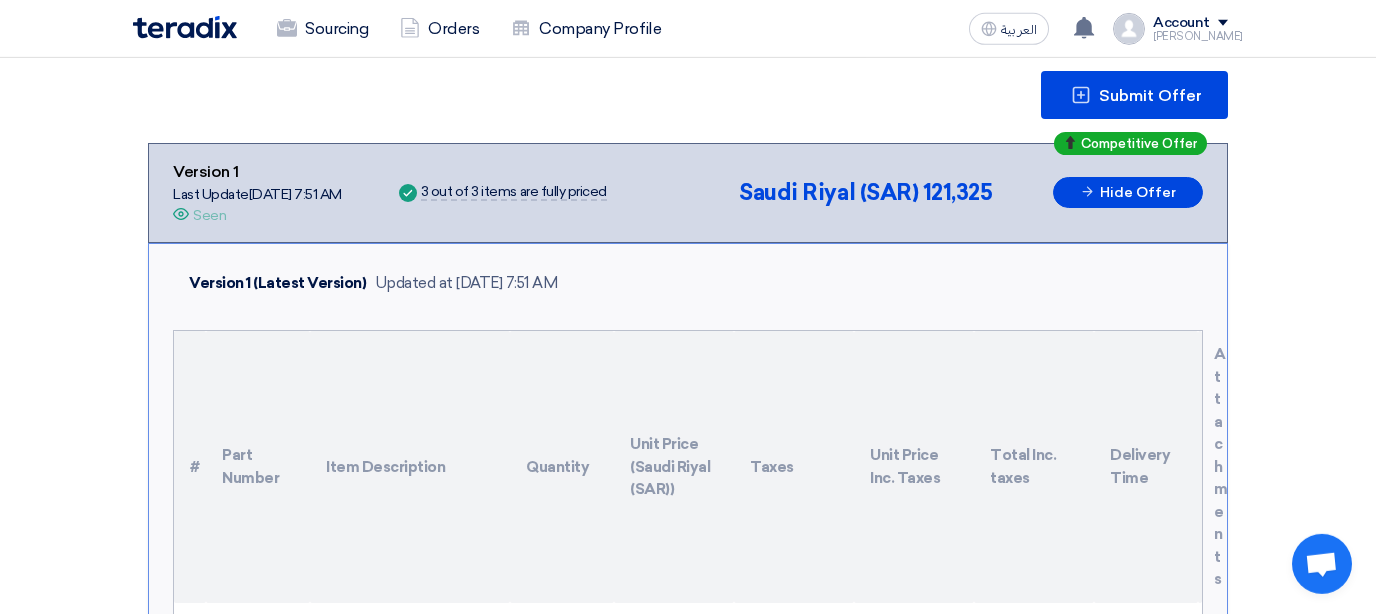 scroll, scrollTop: 0, scrollLeft: 0, axis: both 